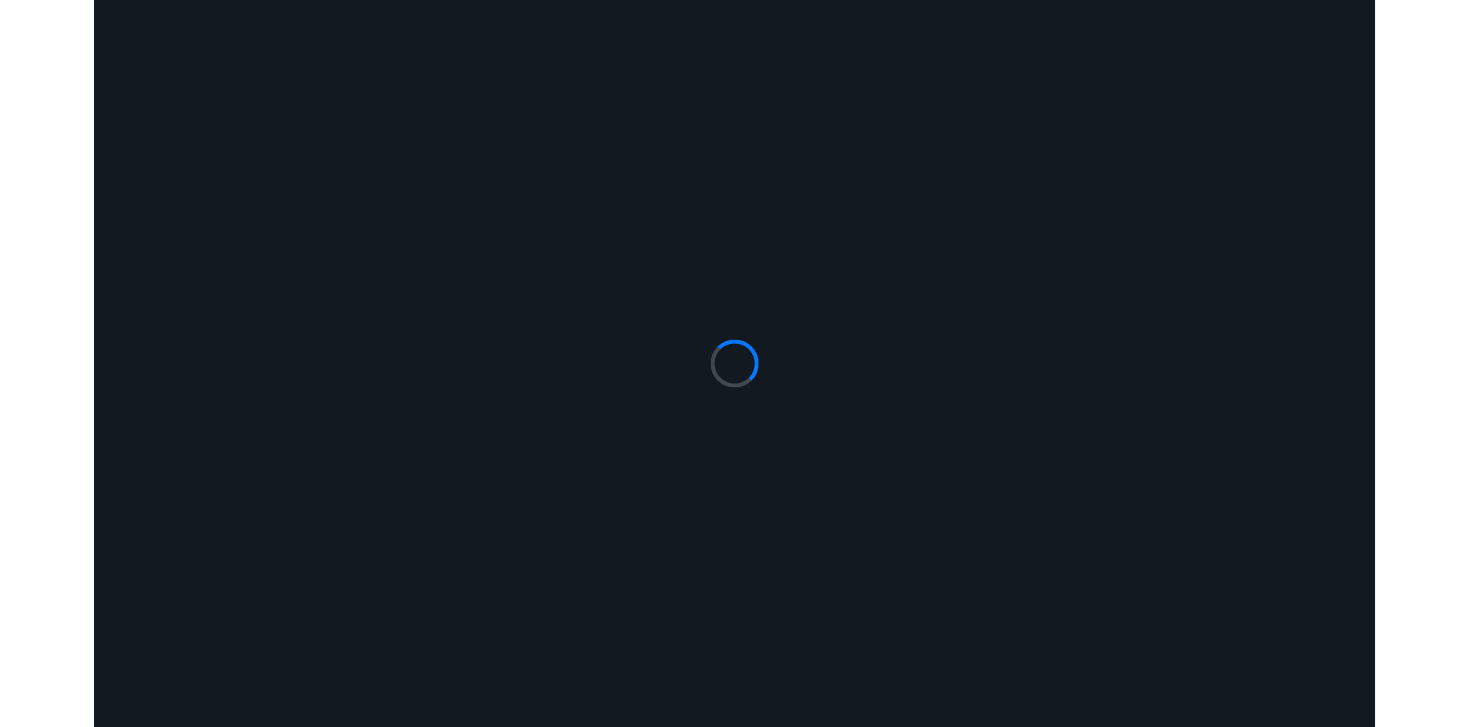 scroll, scrollTop: 0, scrollLeft: 0, axis: both 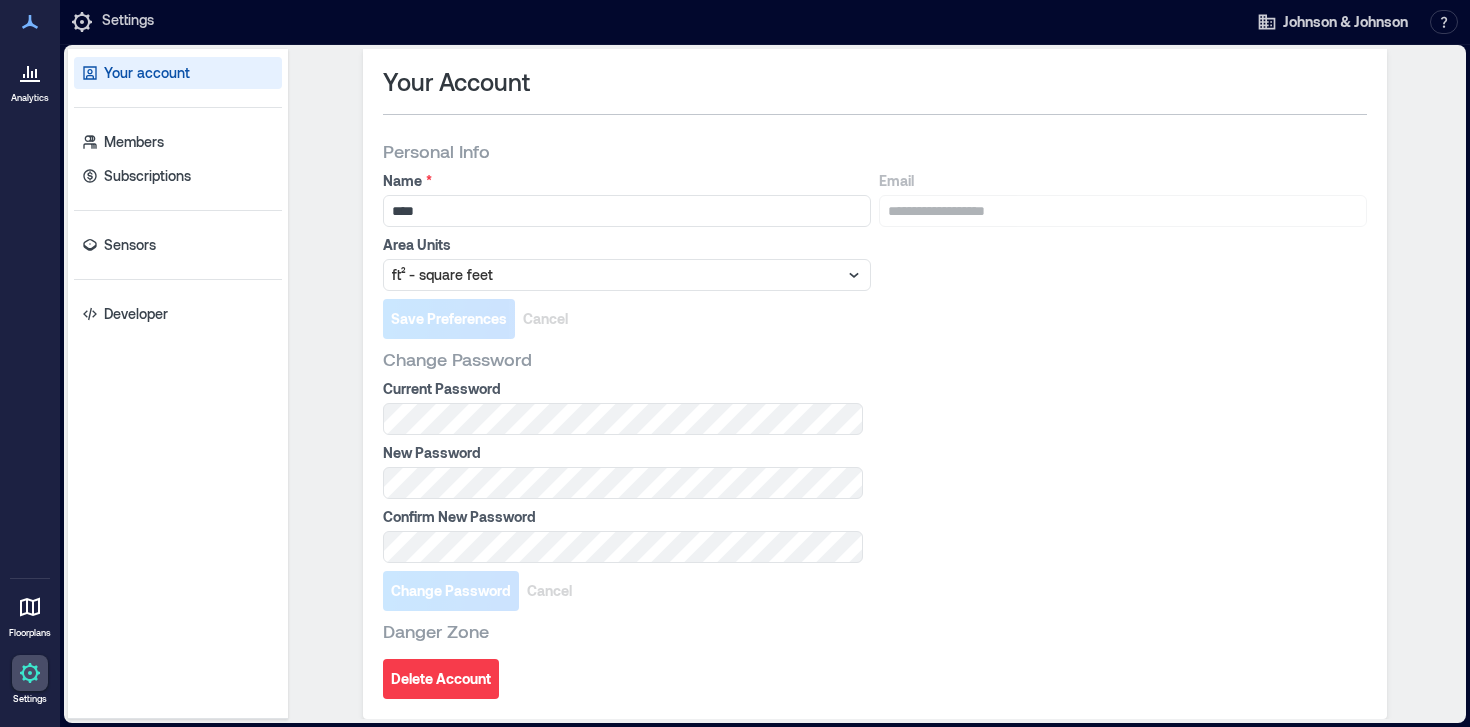click at bounding box center (30, 72) 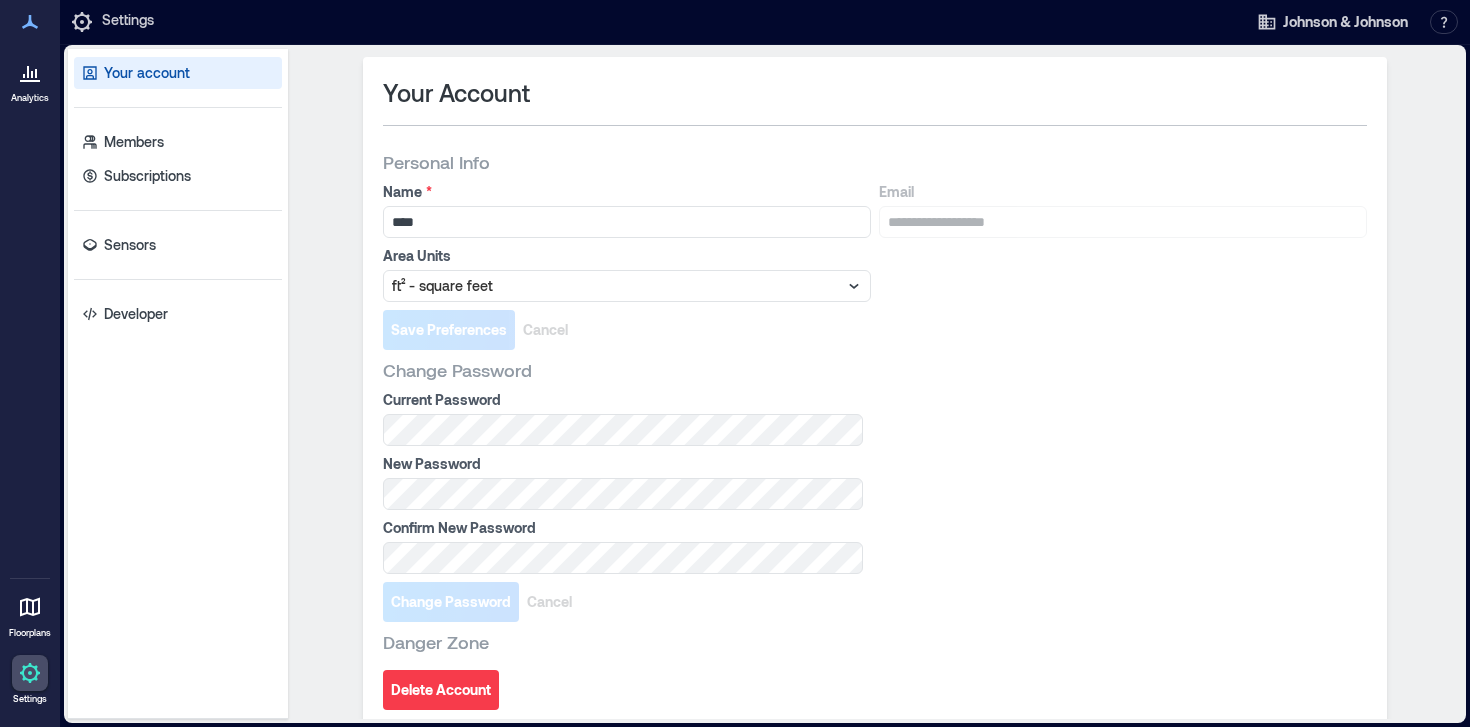 click 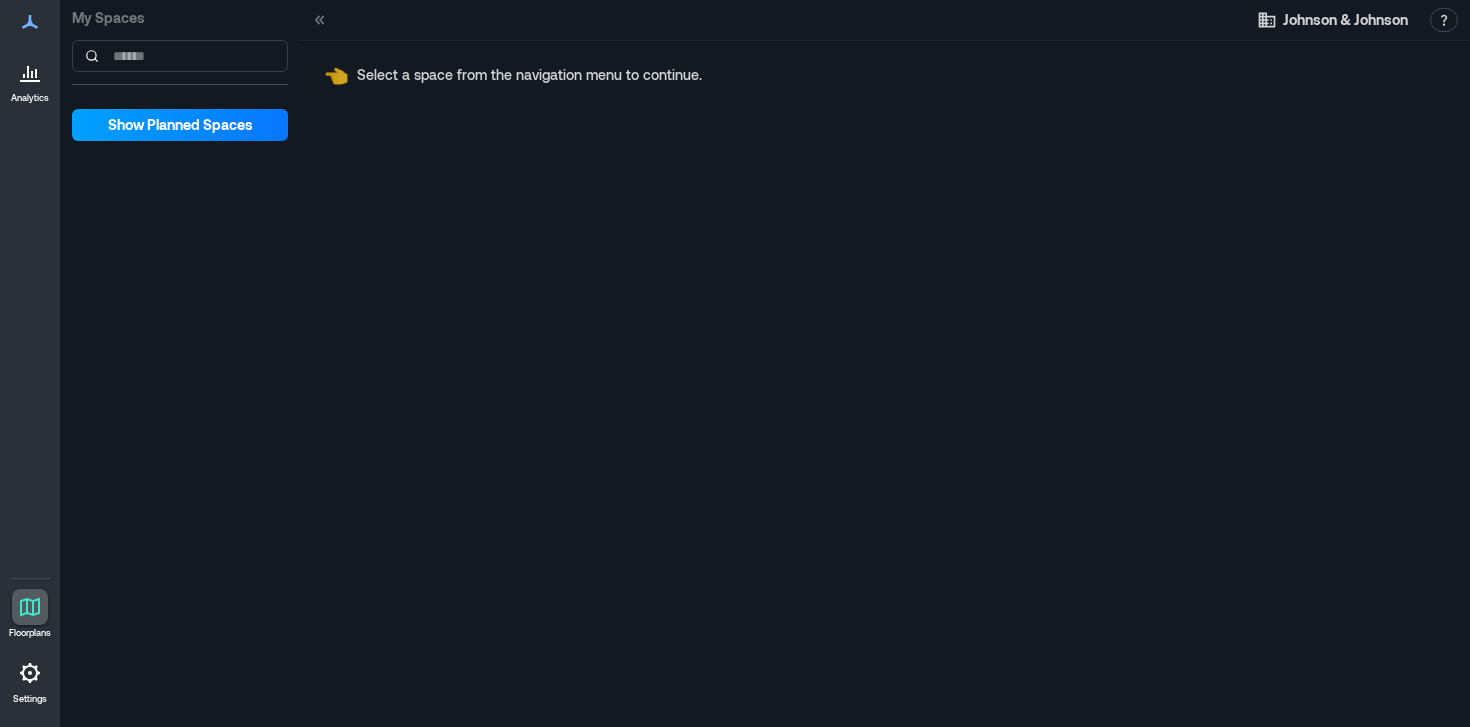 click on "Show Planned Spaces" at bounding box center [180, 125] 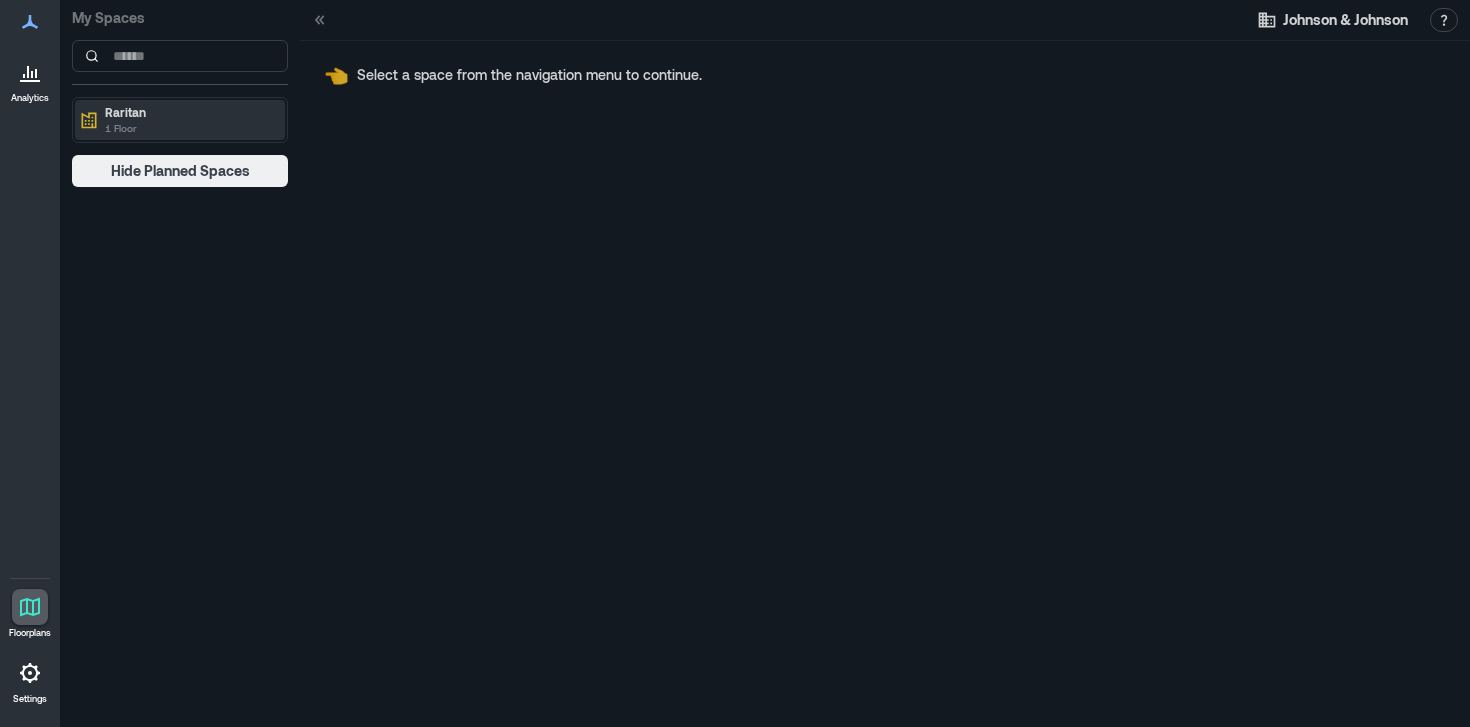click on "[REGION] 1 Floor" at bounding box center [180, 120] 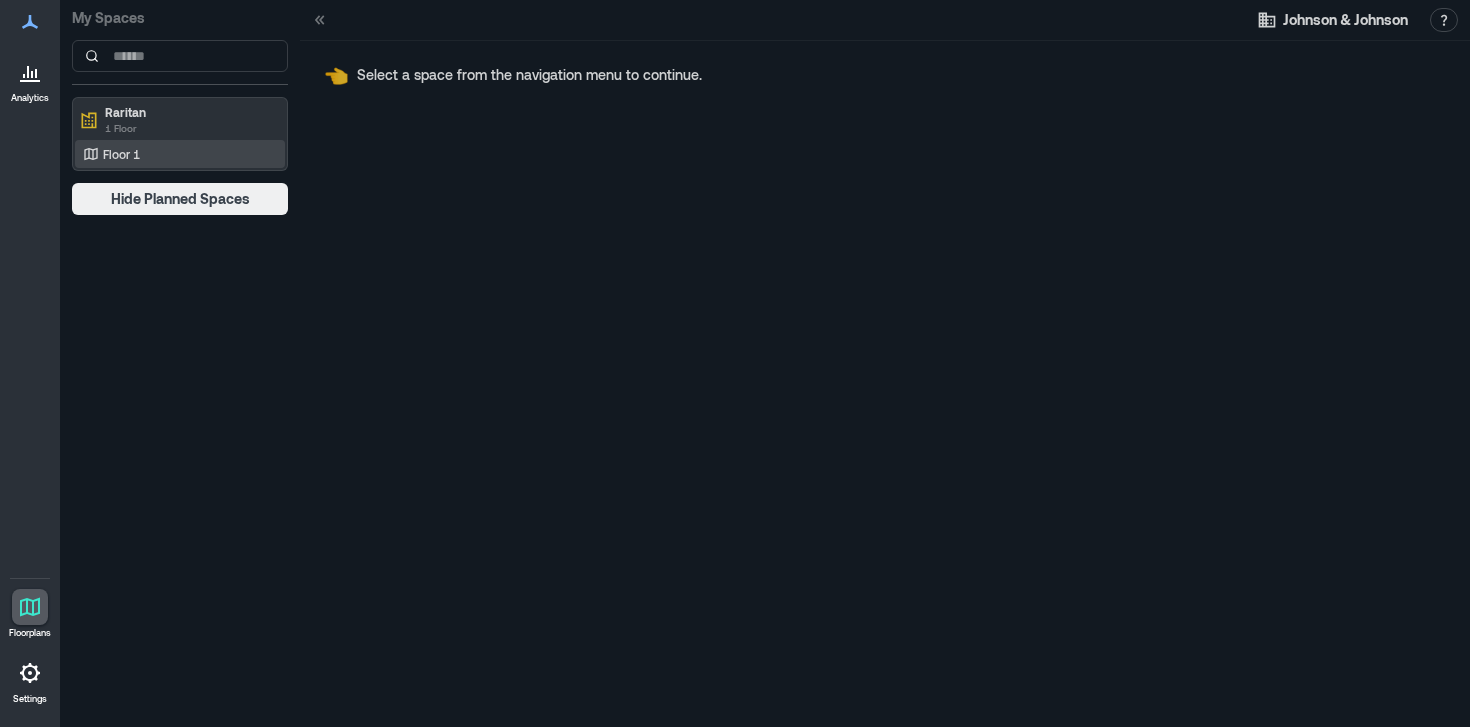click on "Floor 1" at bounding box center (121, 154) 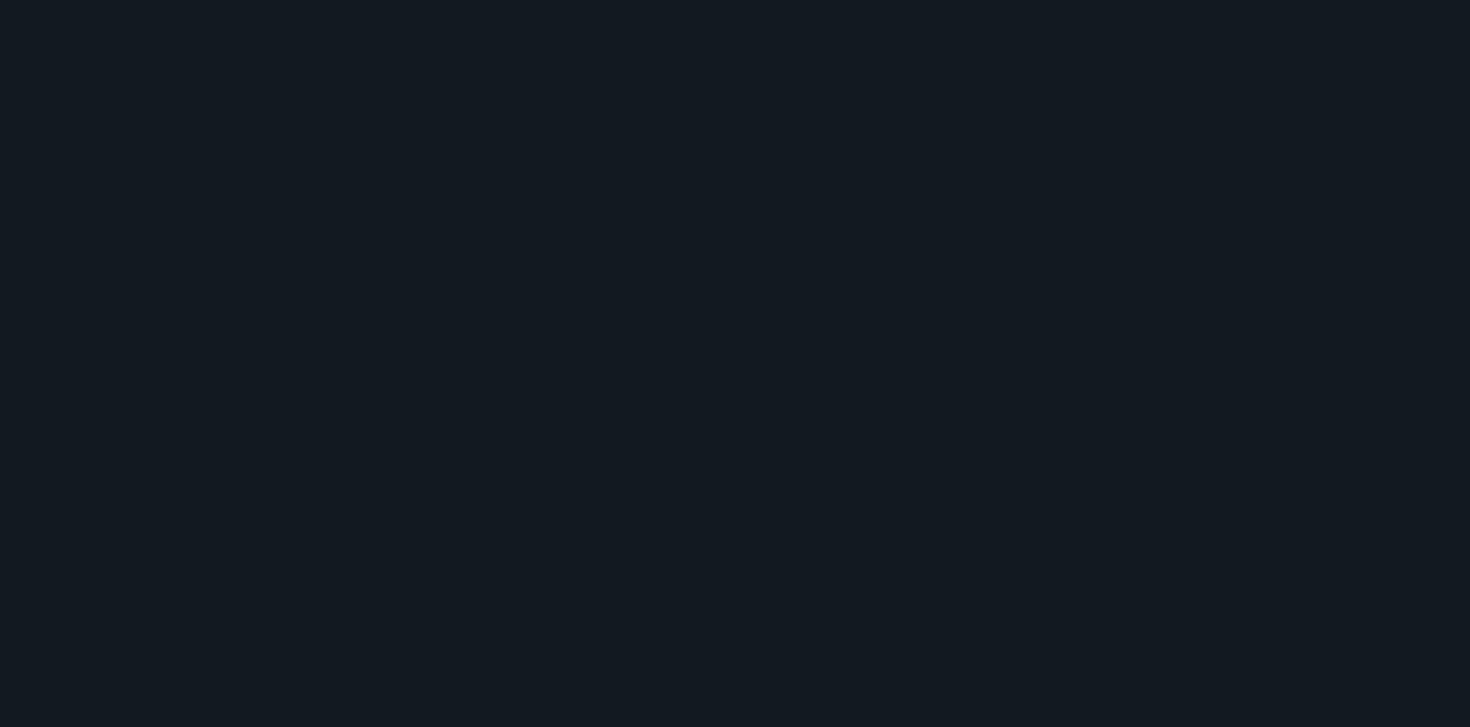 scroll, scrollTop: 0, scrollLeft: 0, axis: both 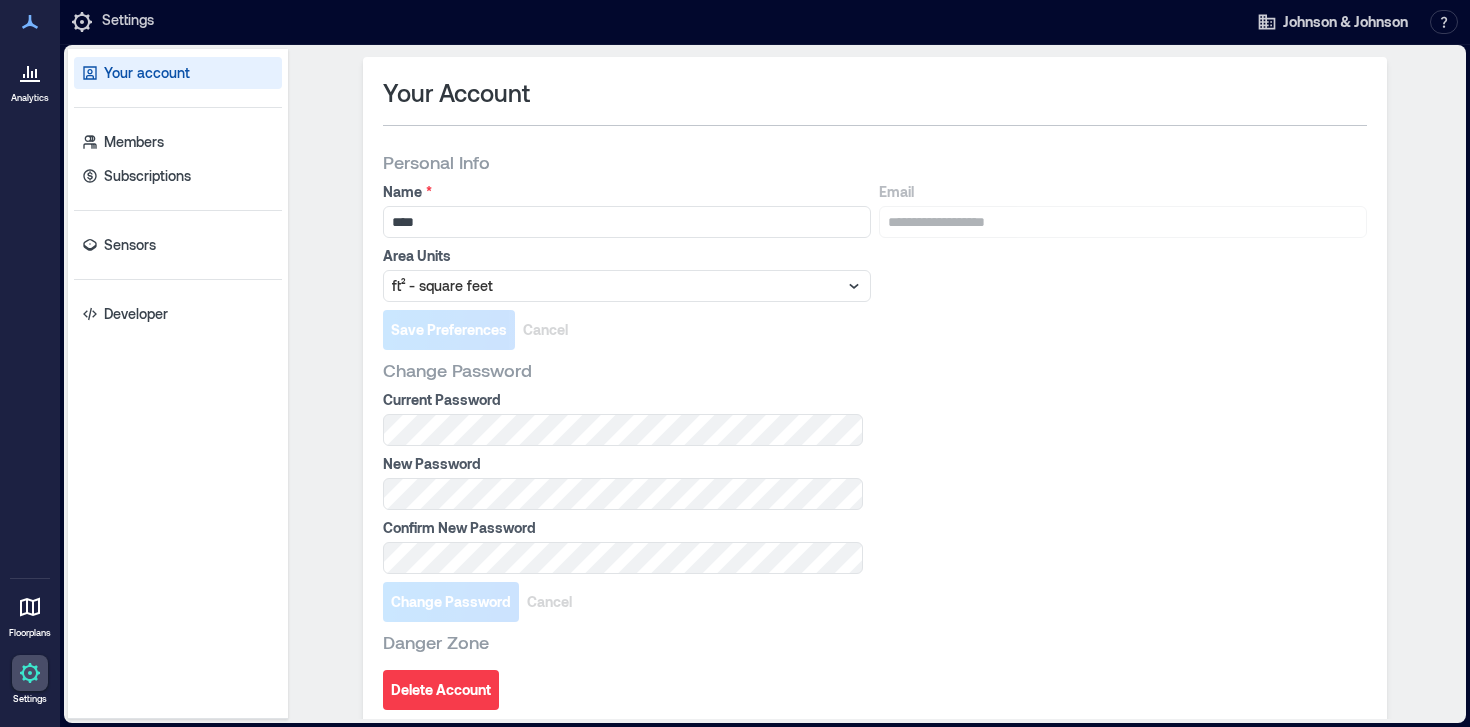click on "Analytics Floorplans Settings" at bounding box center (30, 363) 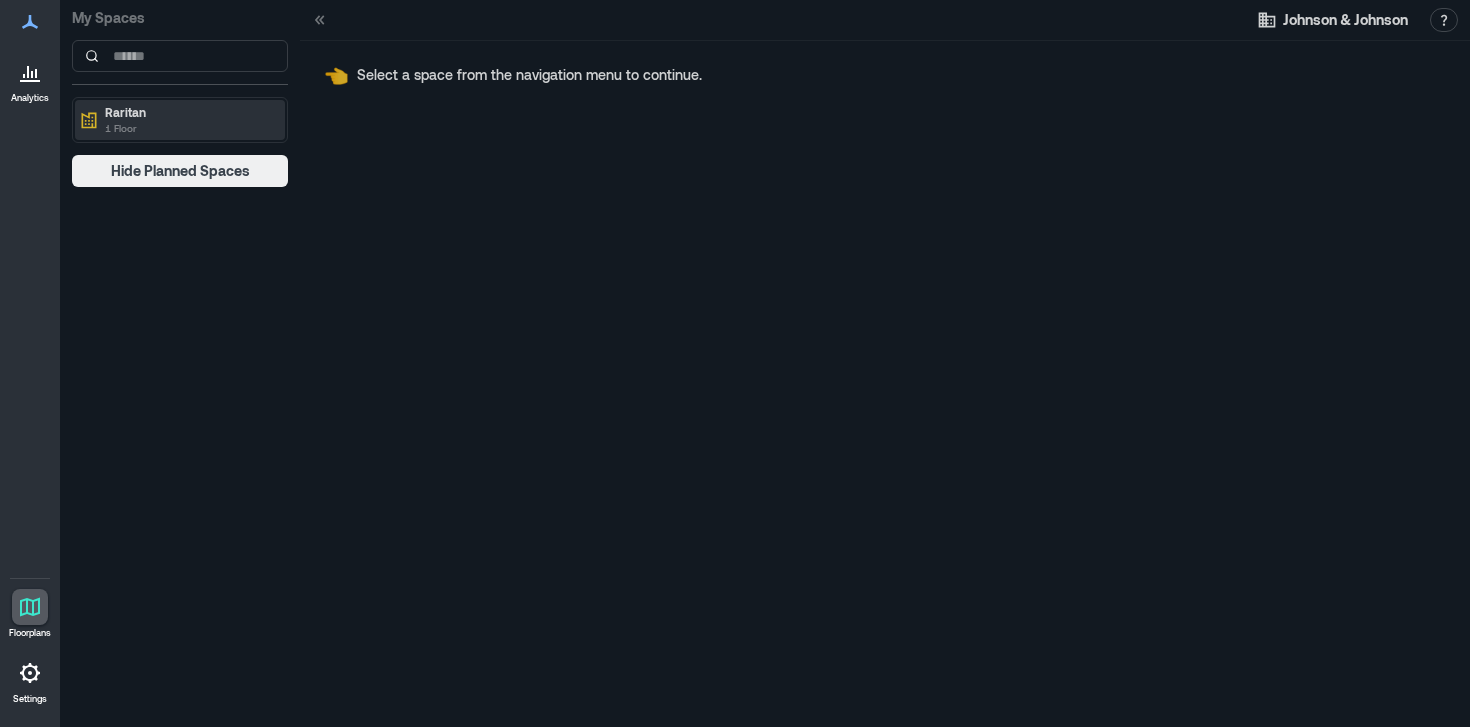 click on "1 Floor" at bounding box center (189, 128) 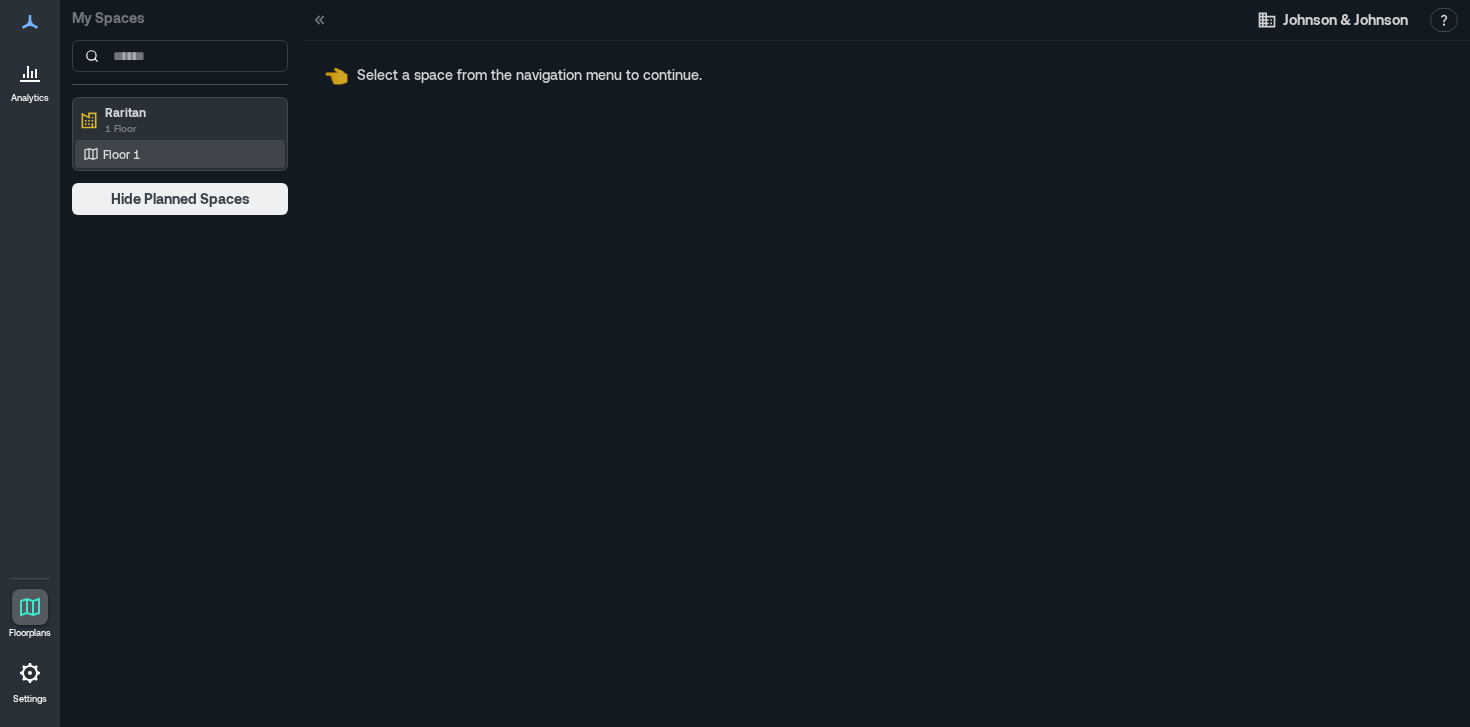 click on "Floor 1" at bounding box center (121, 154) 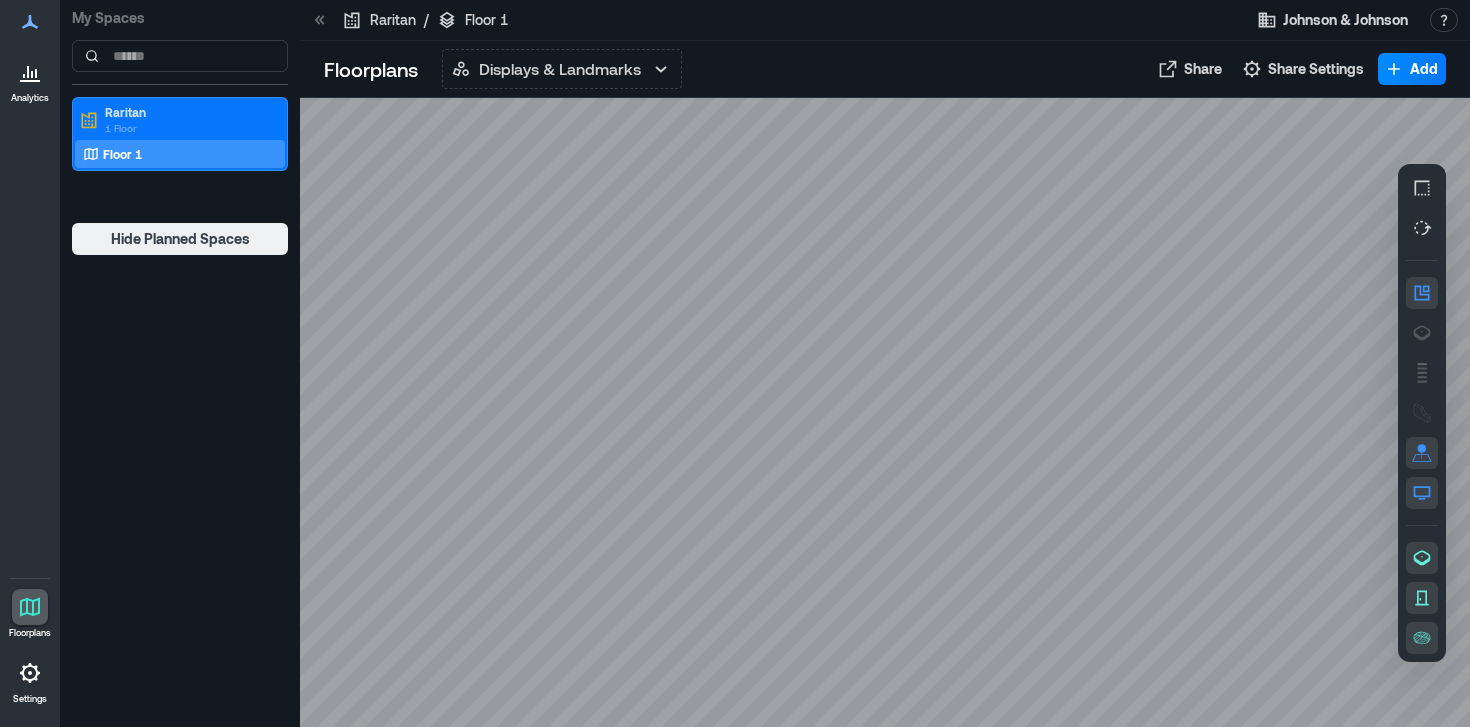 drag, startPoint x: 639, startPoint y: 136, endPoint x: 539, endPoint y: 312, distance: 202.4253 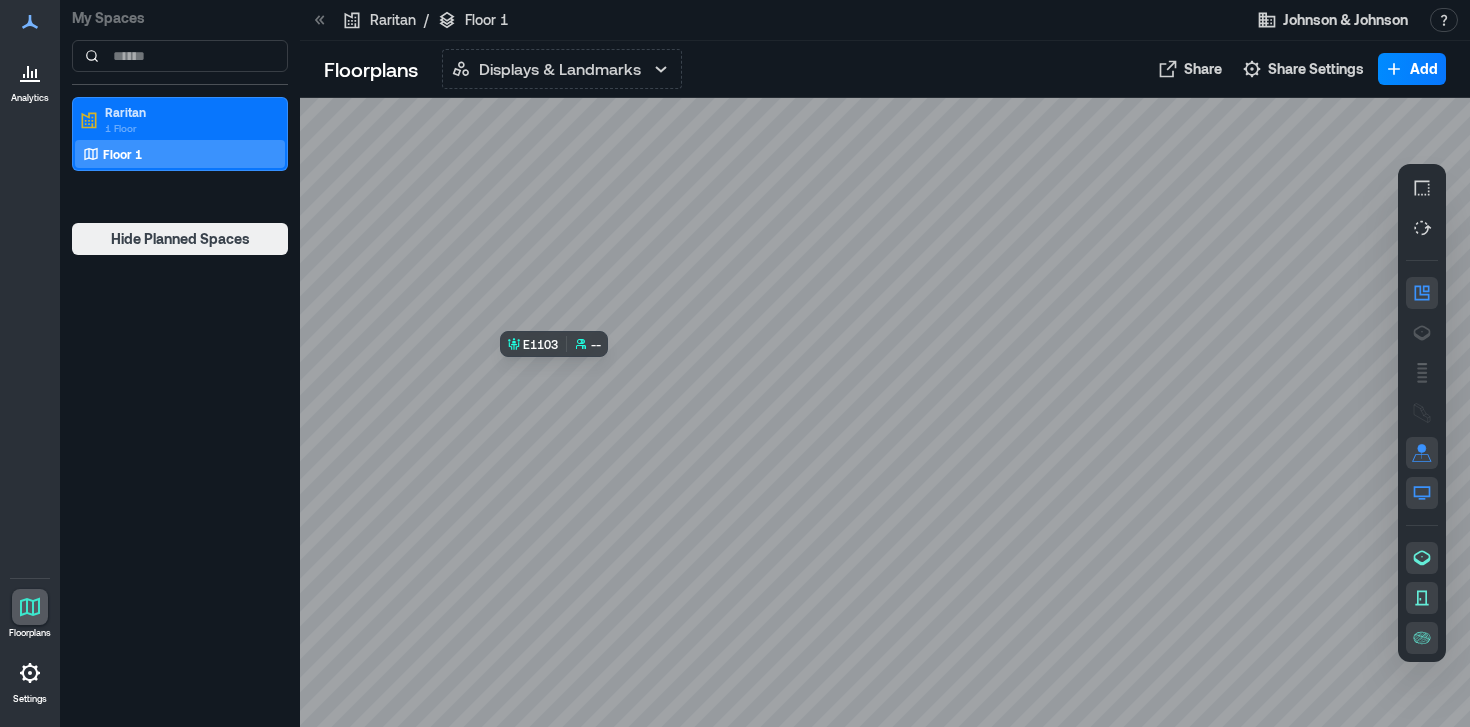 click at bounding box center (885, 412) 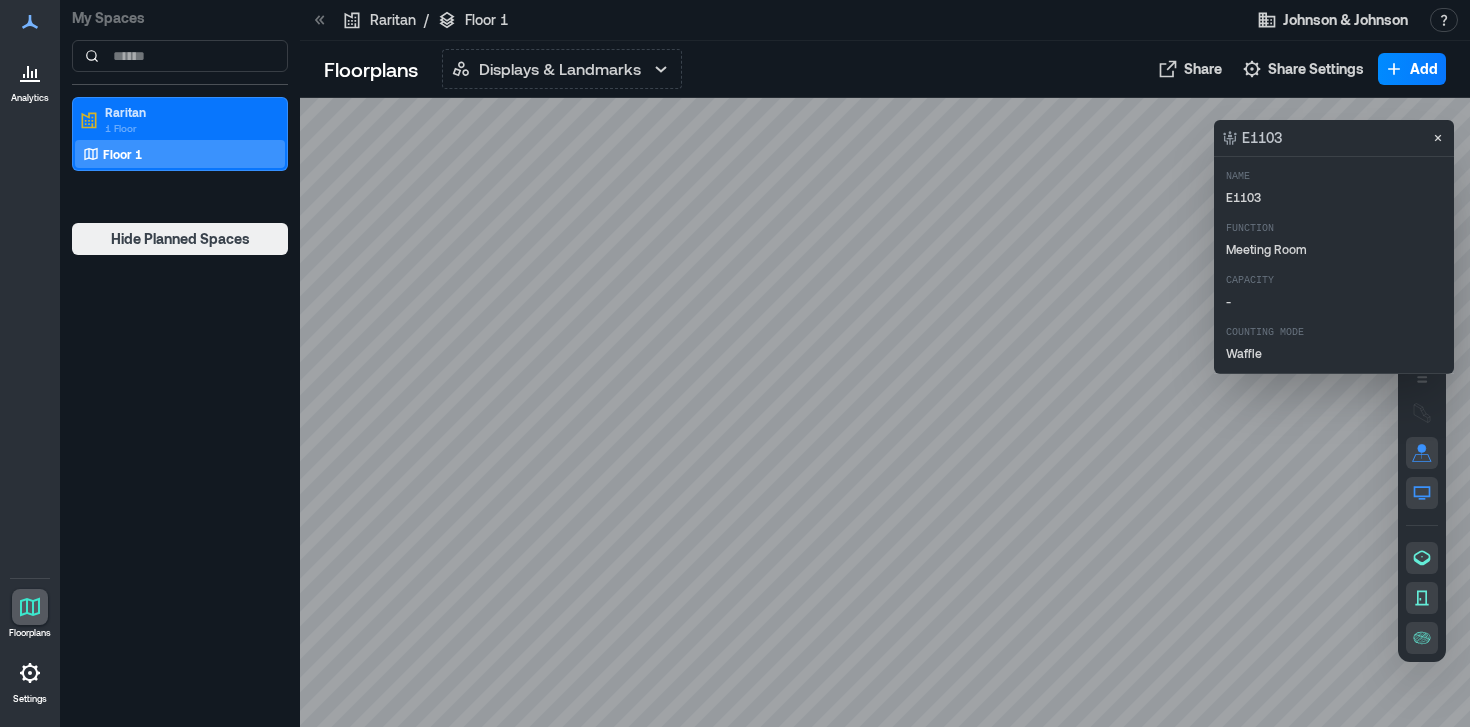 click at bounding box center (885, 412) 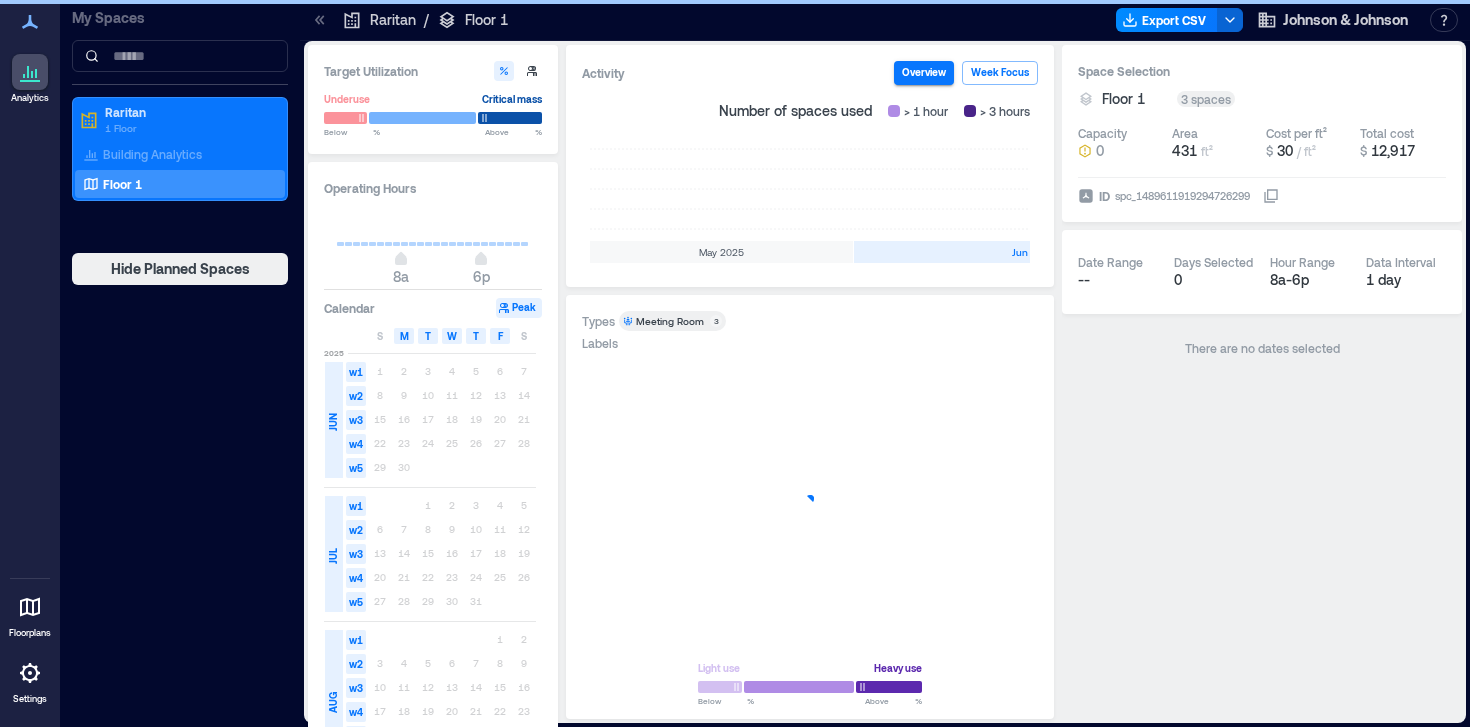 scroll, scrollTop: 0, scrollLeft: 640, axis: horizontal 